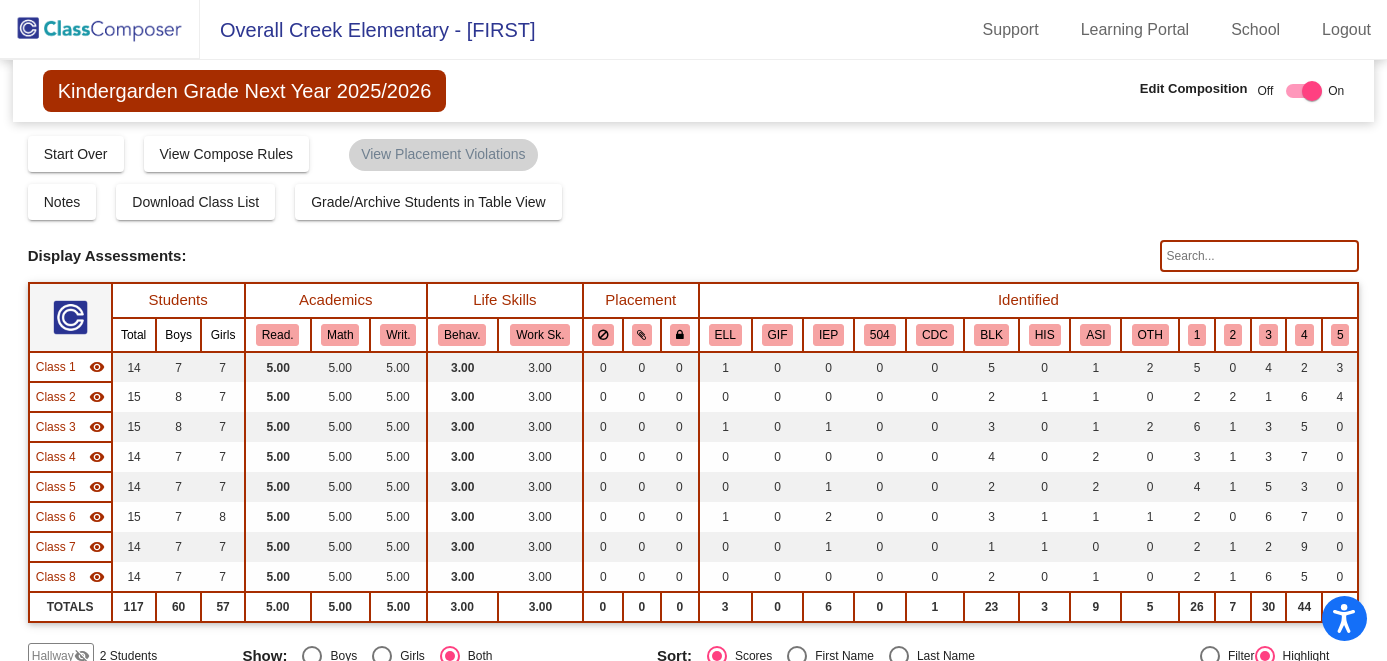 scroll, scrollTop: 0, scrollLeft: 0, axis: both 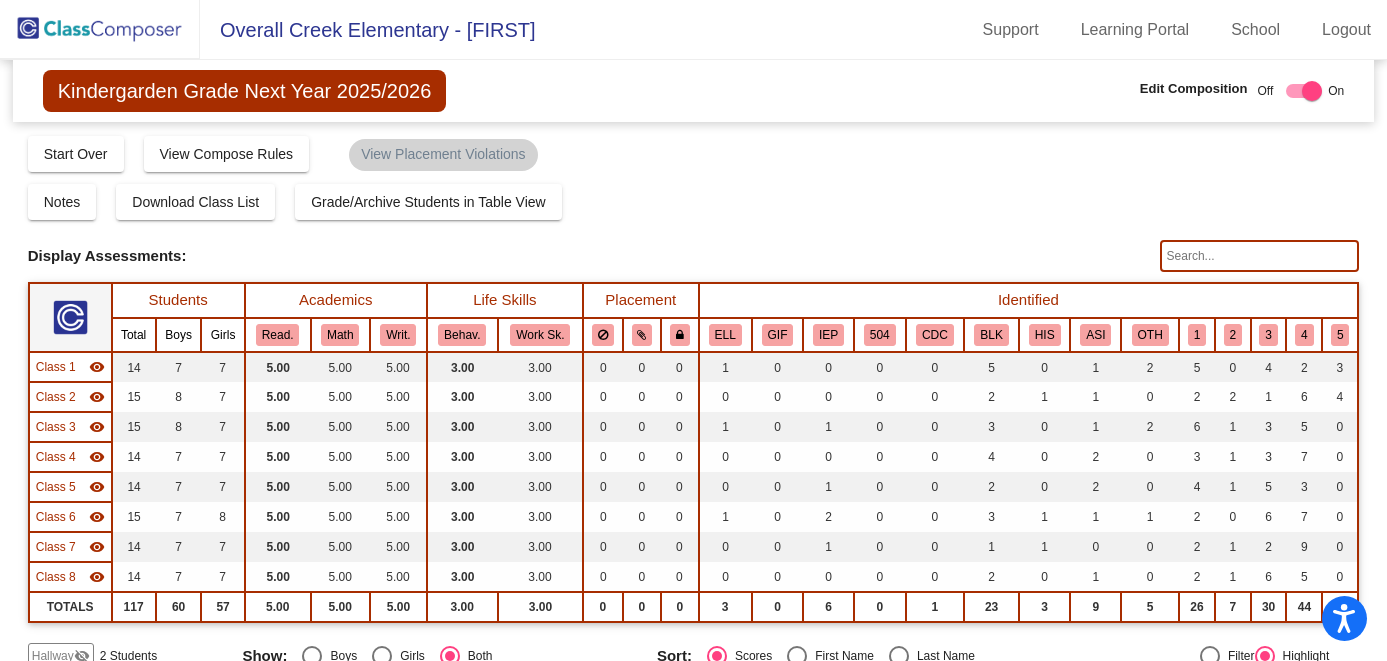 click 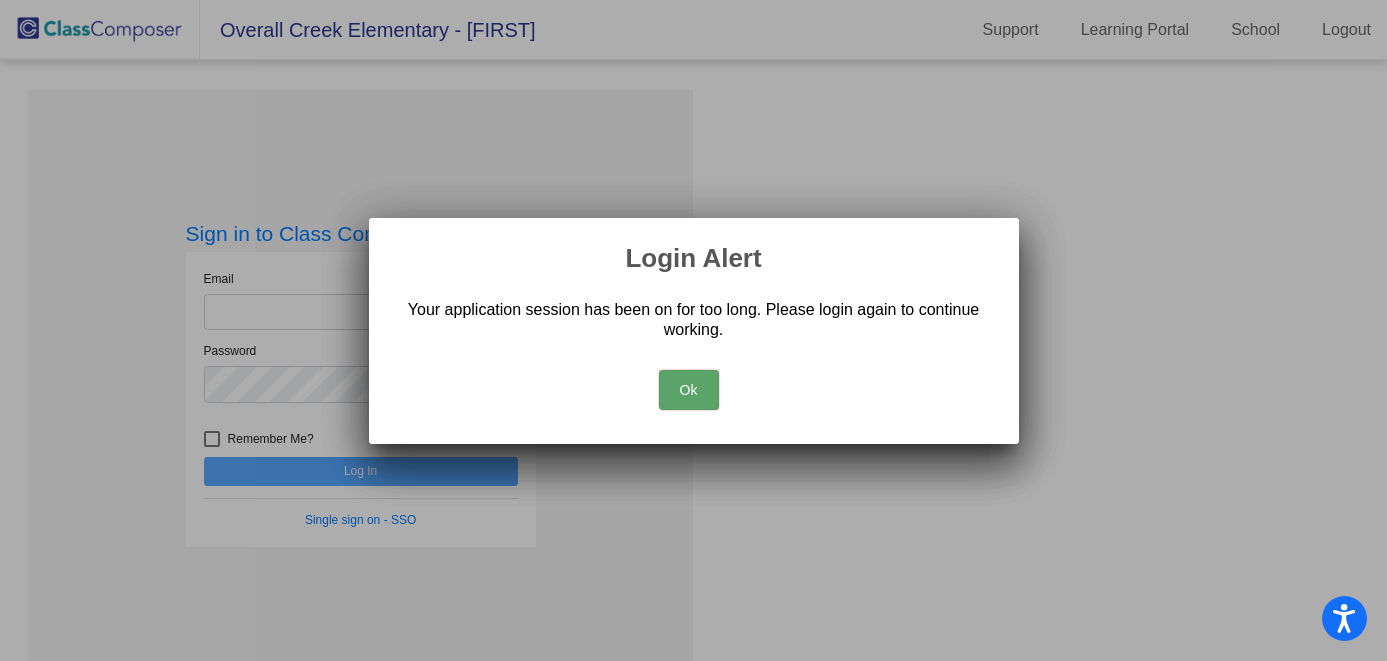 type on "[EMAIL]" 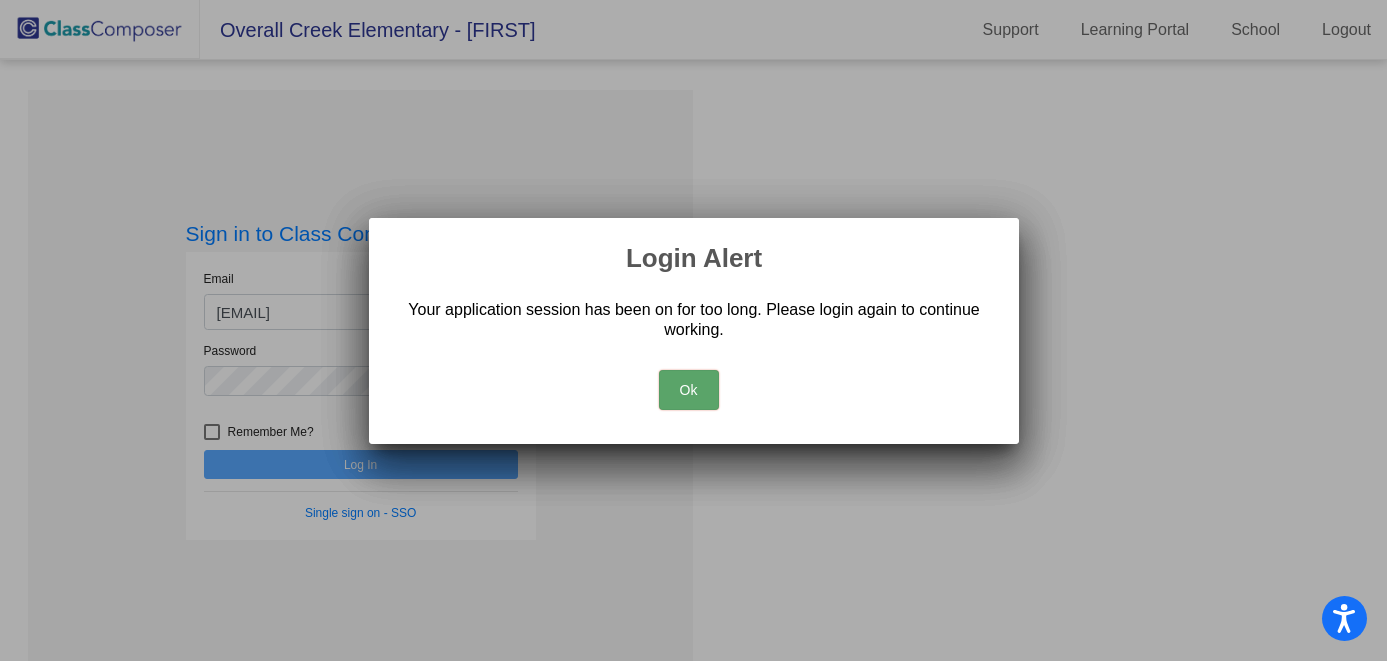 click on "Login Alert Your application session has been on for too long. Please login again to continue working. Ok Login Alert Your application session has been on for too long. Please login again to continue working. Ok Login Alert Your application session has been on for too long. Please login again to continue working. Ok" at bounding box center [693, 330] 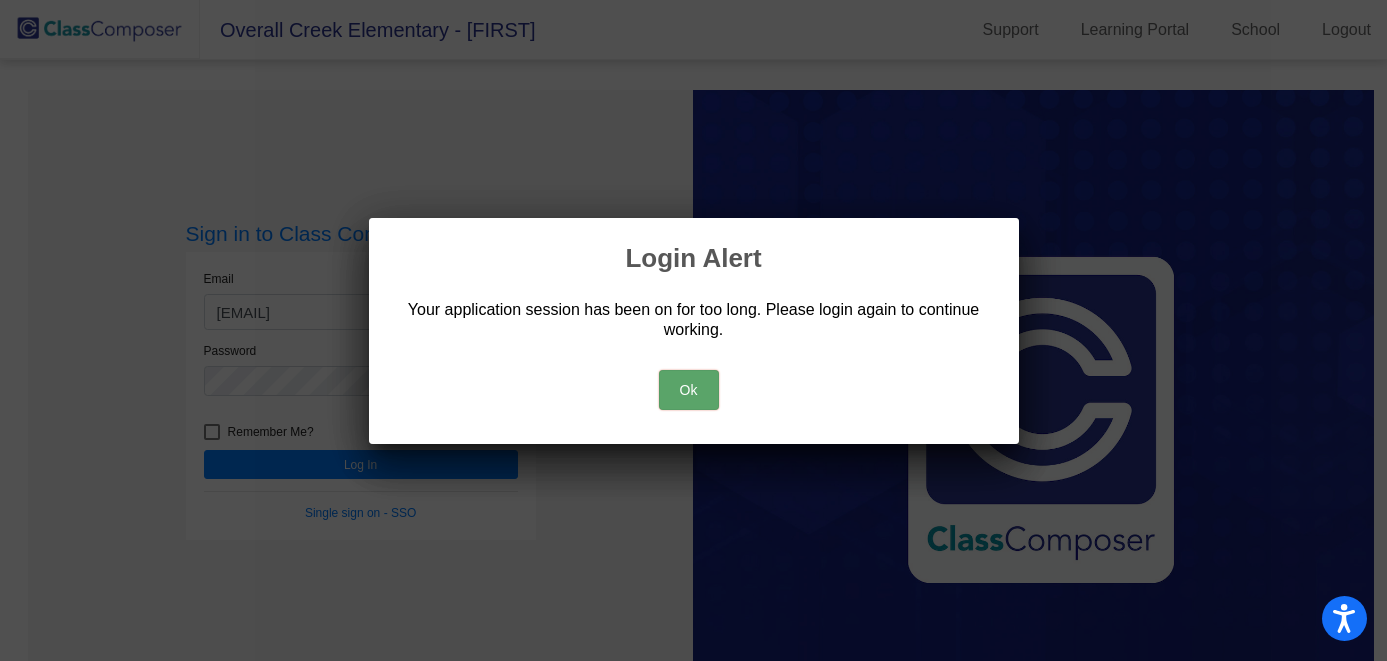 click on "Ok" at bounding box center [689, 390] 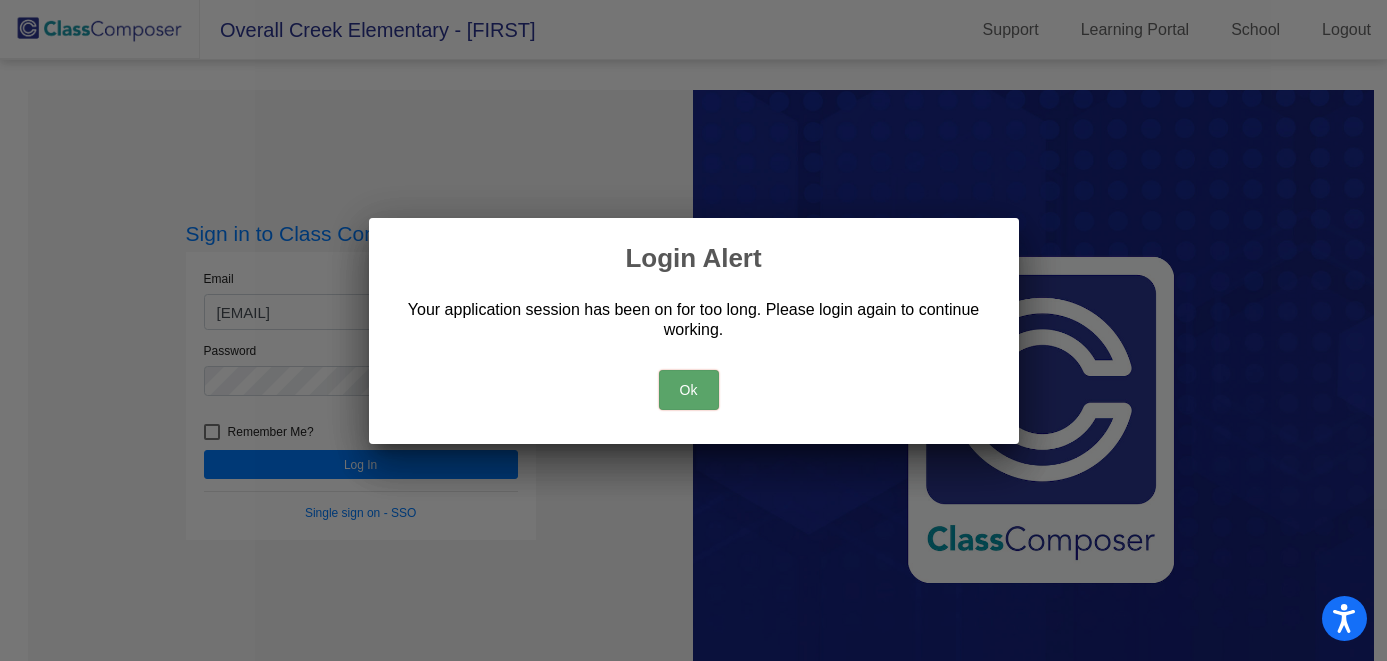 click on "Ok" at bounding box center (694, 385) 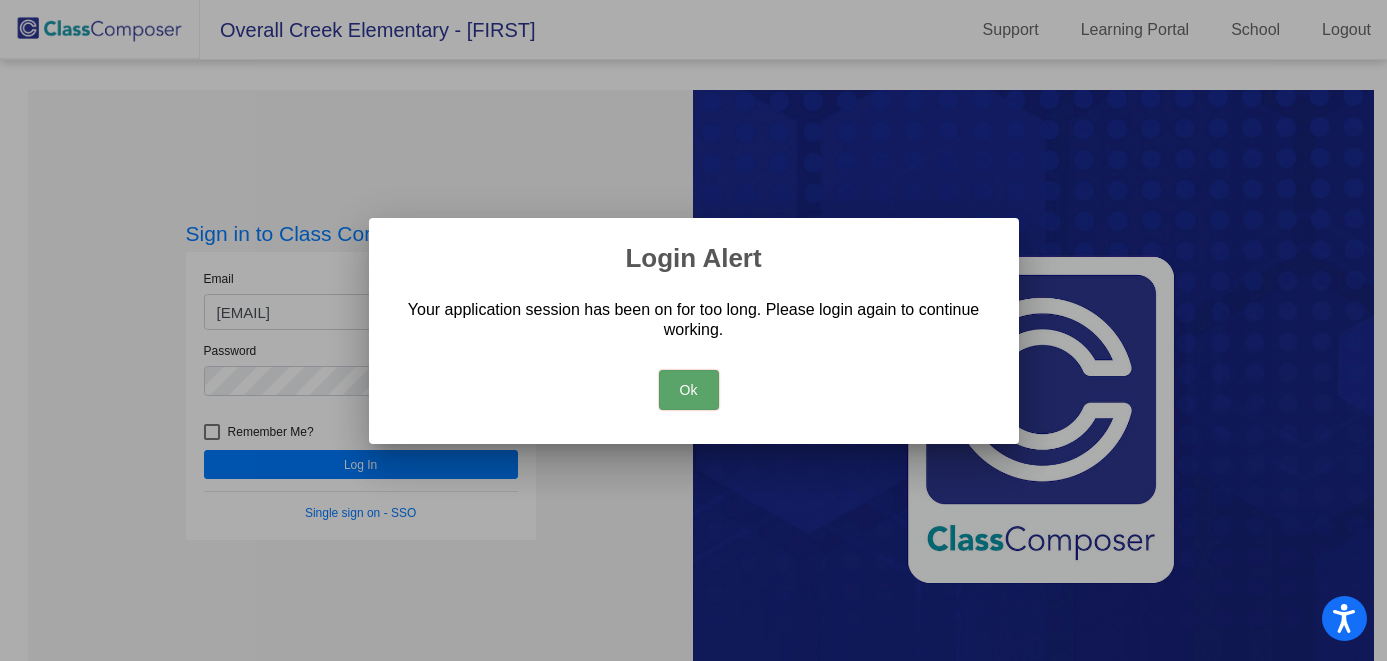 click on "Ok" at bounding box center (689, 390) 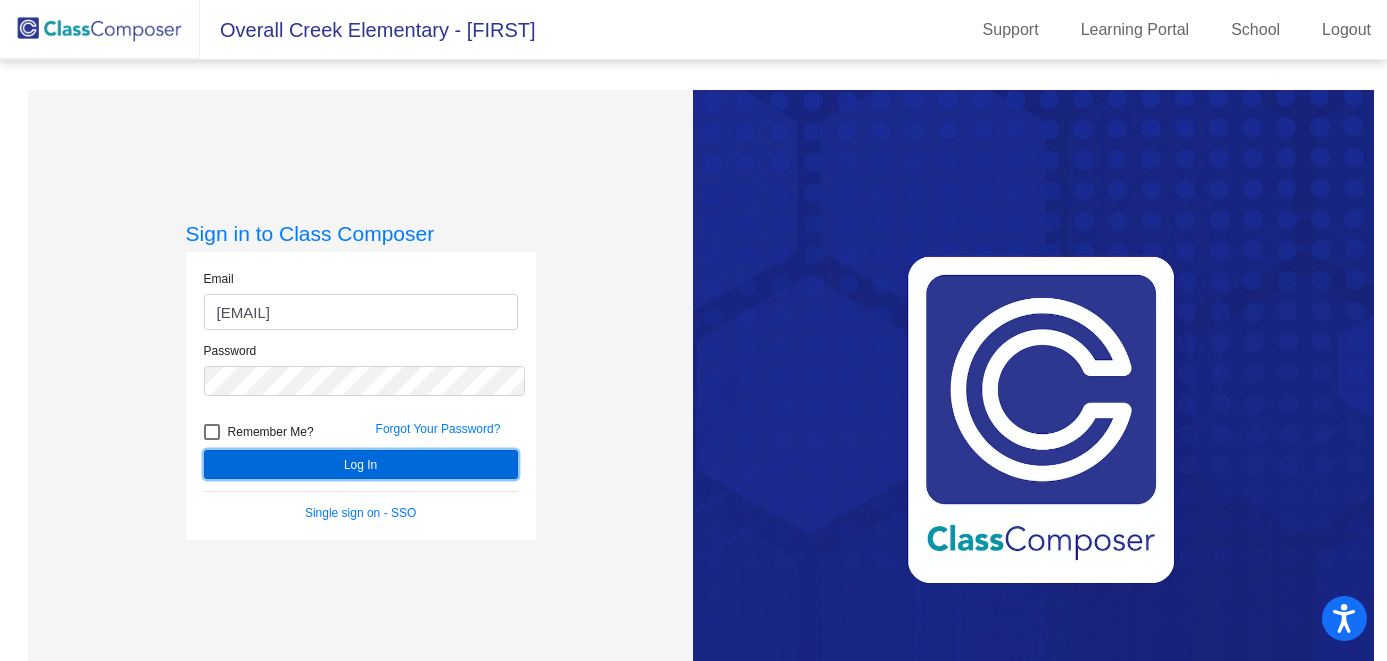 click on "Log In" 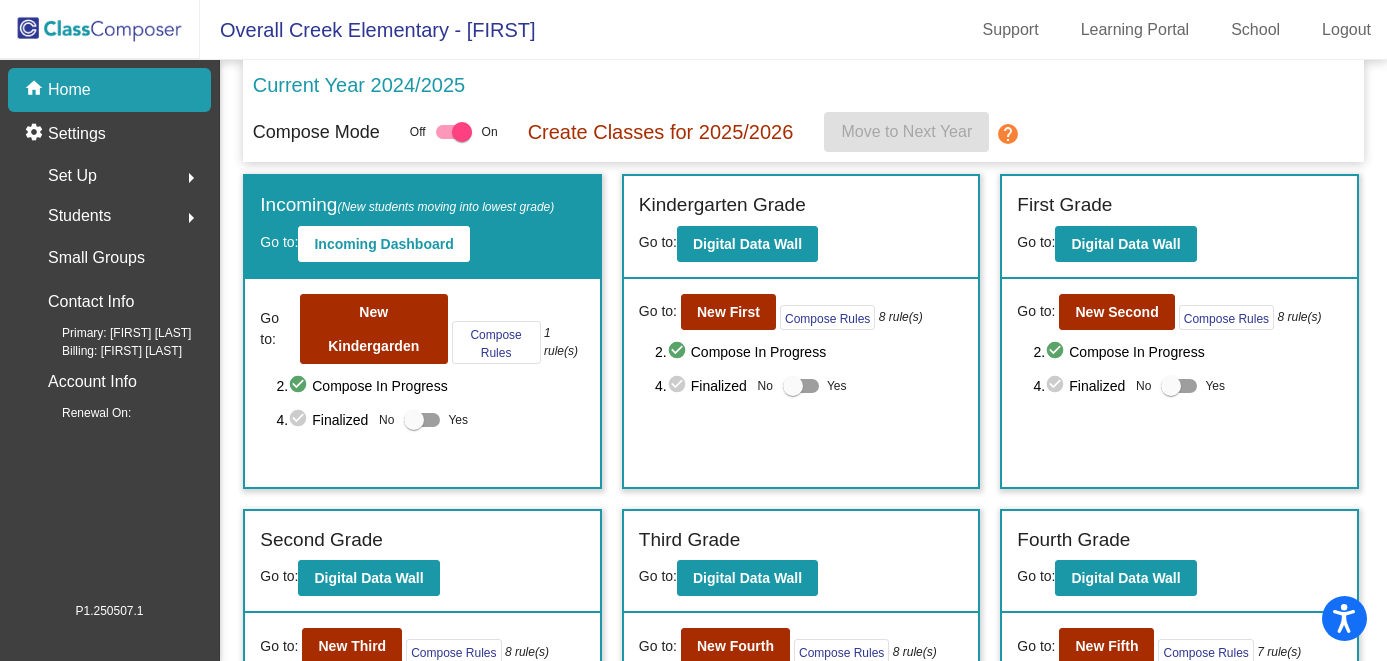 click on "Set Up  arrow_right" 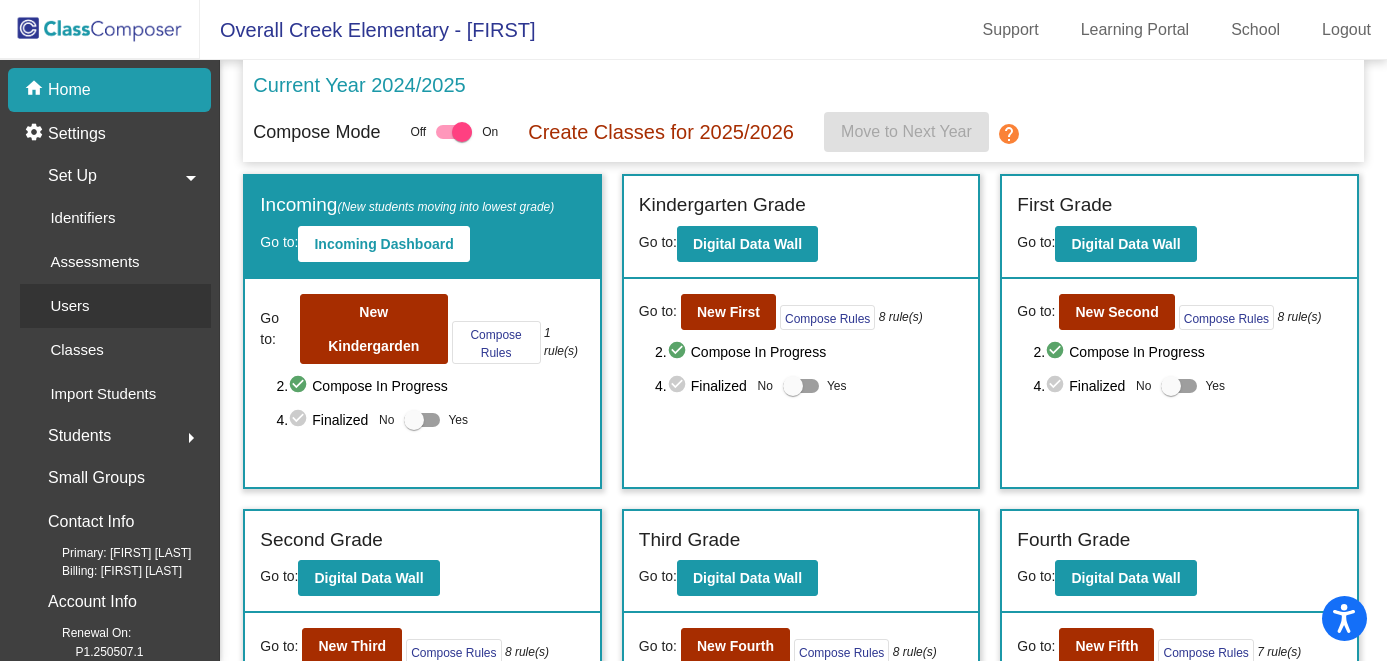 click on "Users" 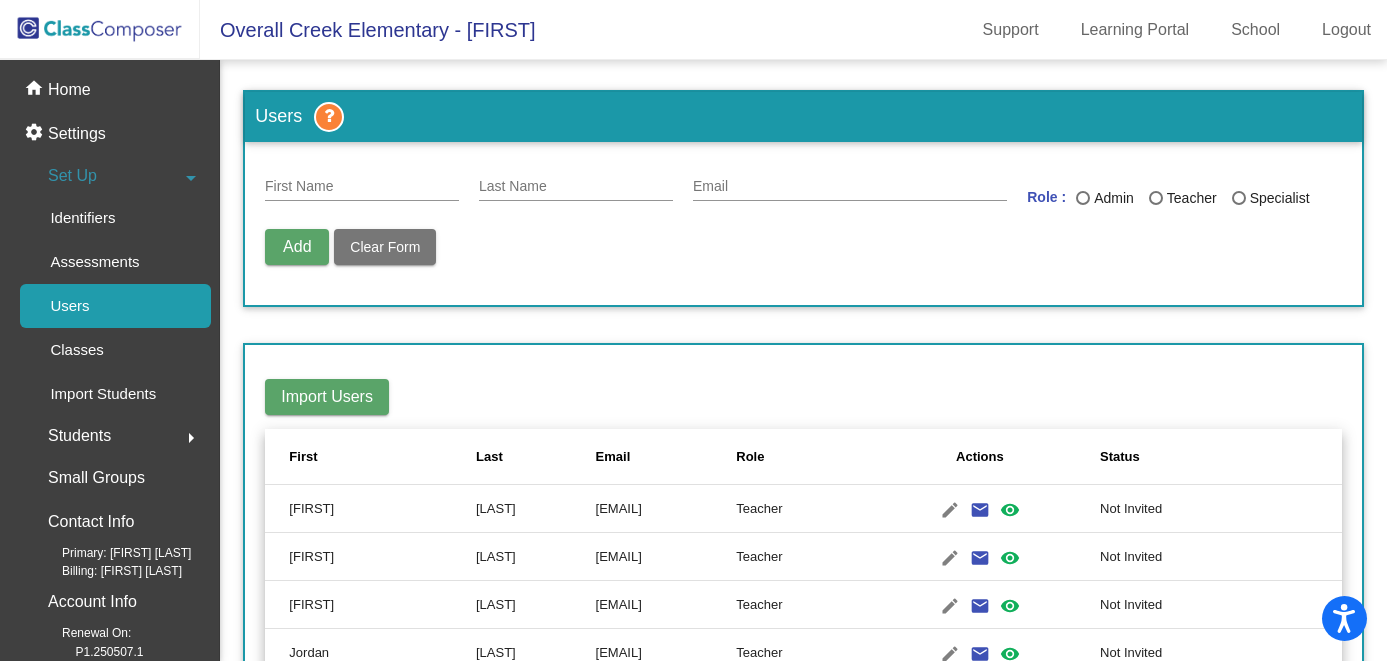 click on "Set Up arrow_drop_down" 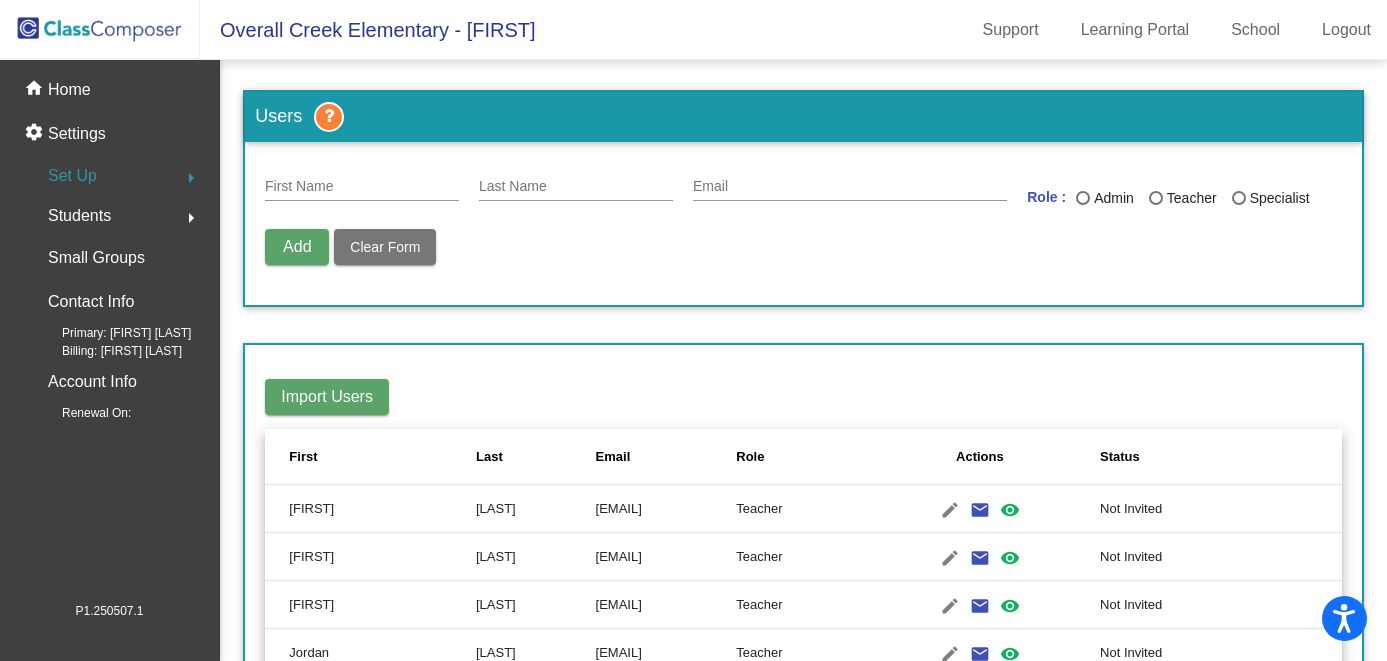 click on "Set Up  arrow_right" 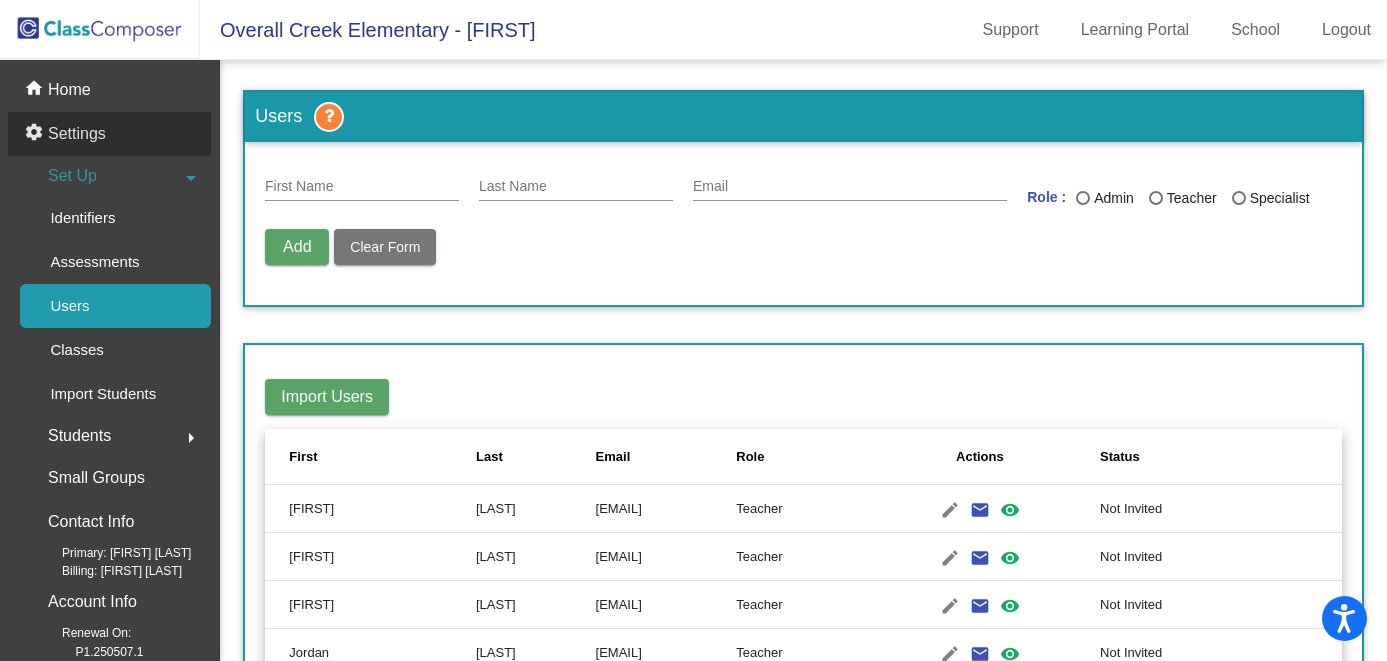 click on "Settings" 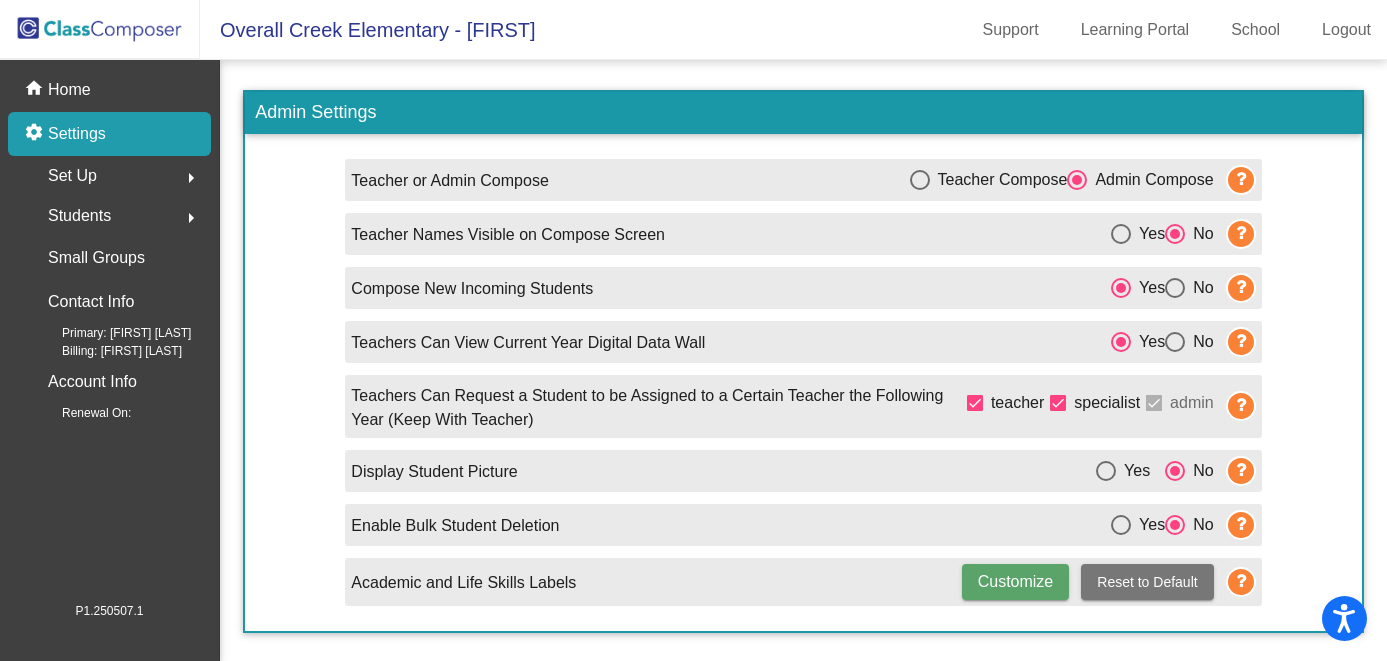 click on "Set Up" 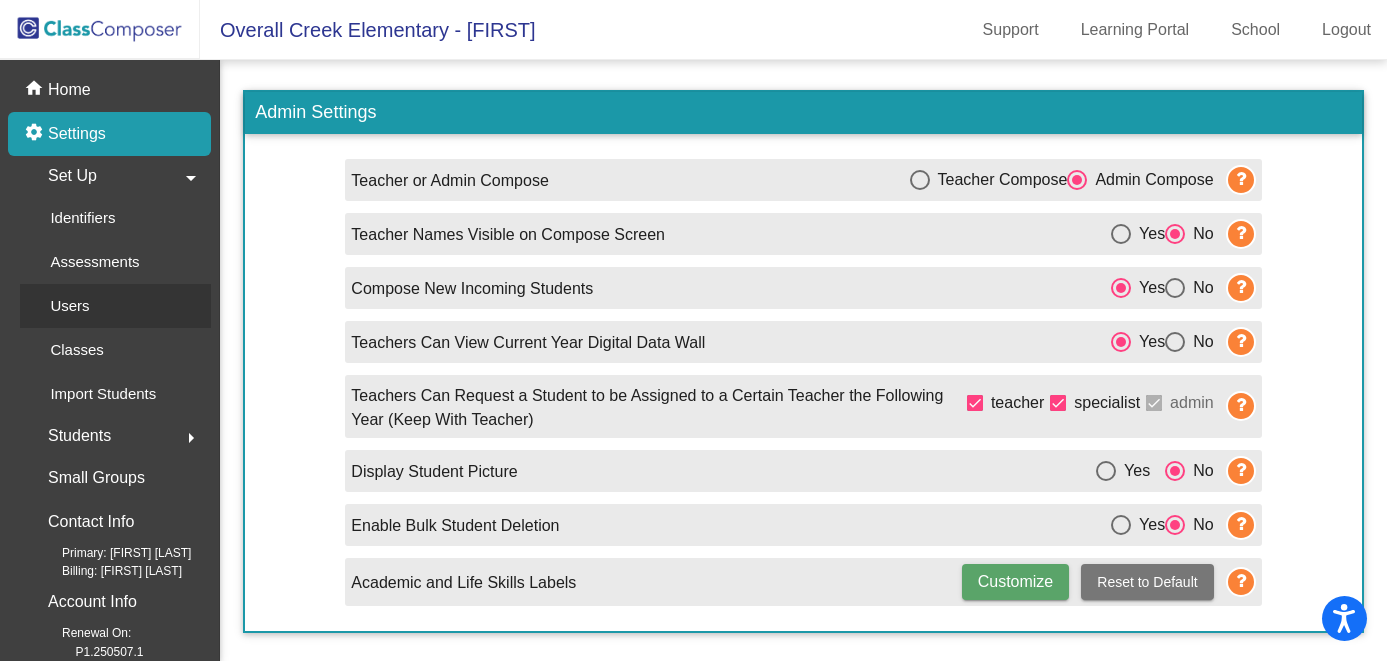 click on "Users" 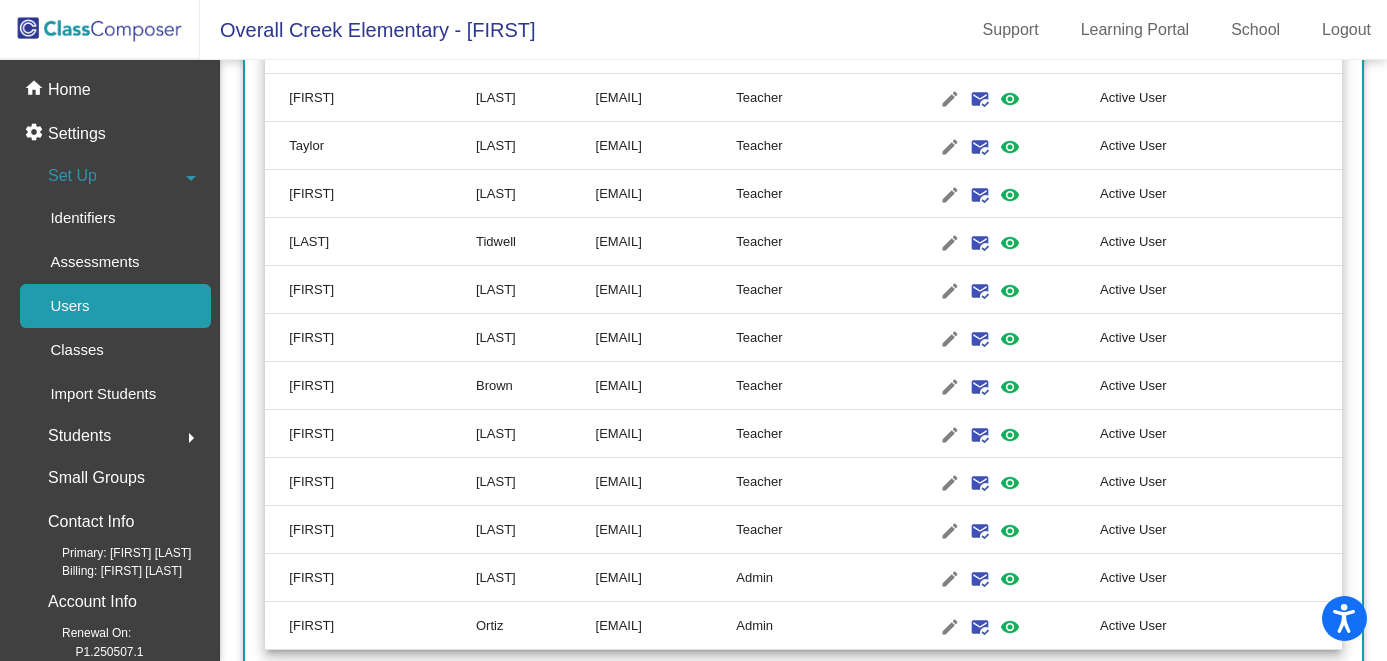 scroll, scrollTop: 3018, scrollLeft: 0, axis: vertical 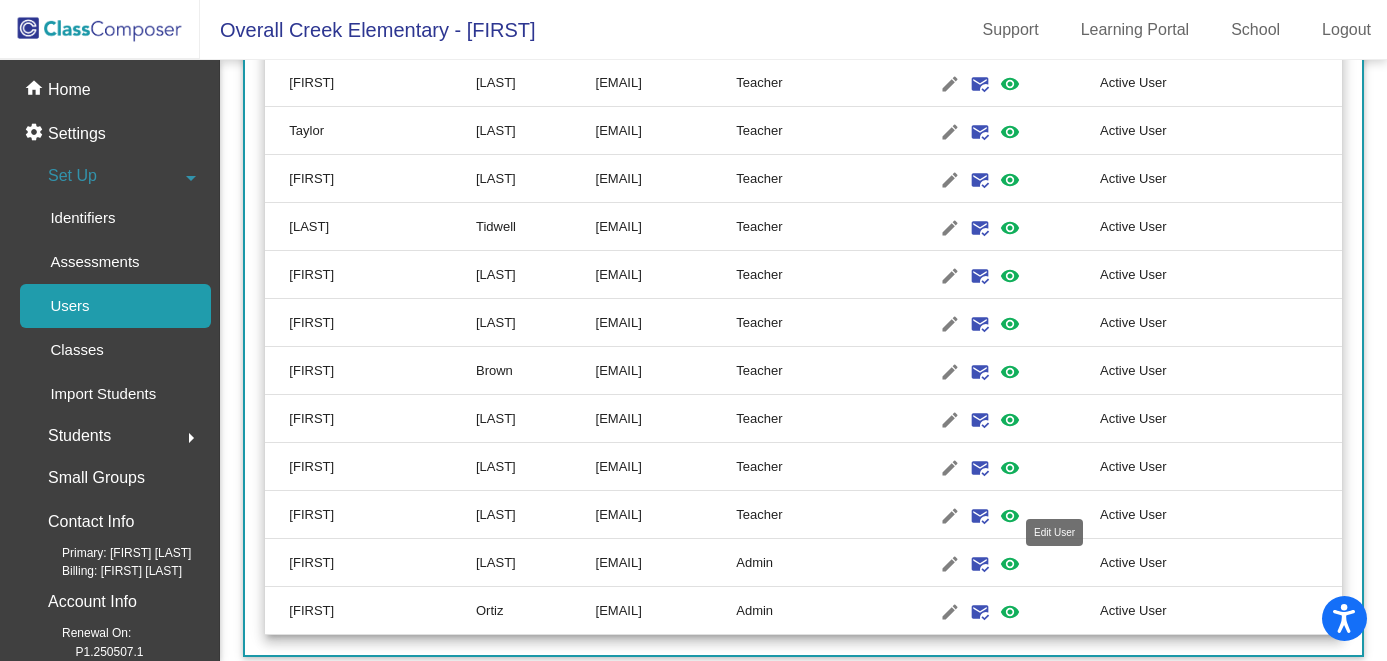 click on "edit" 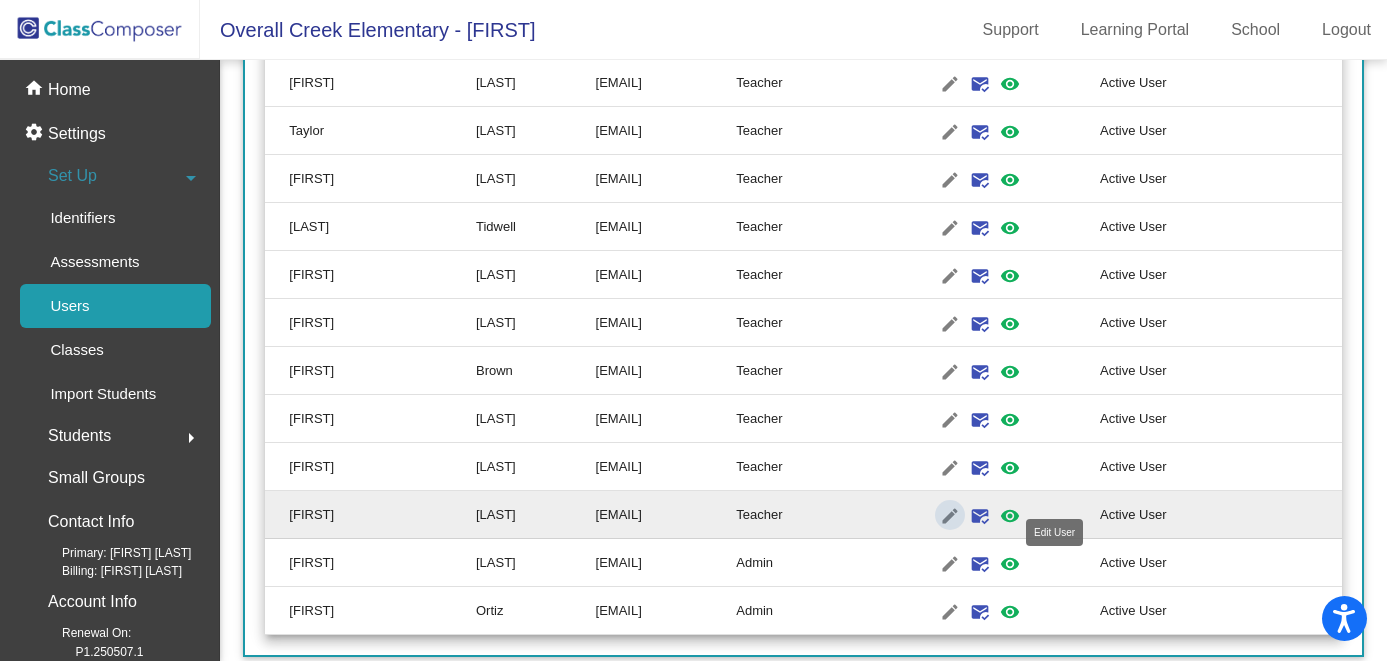 type on "[FIRST]" 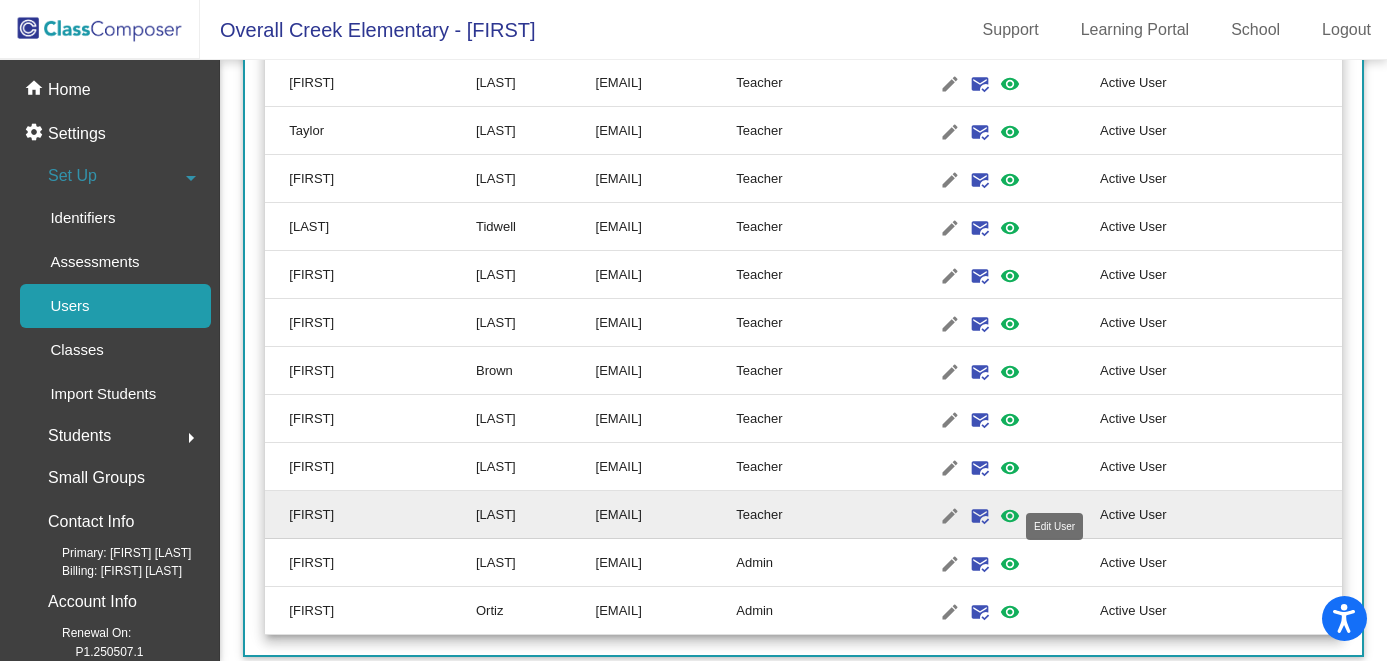 scroll, scrollTop: 0, scrollLeft: 0, axis: both 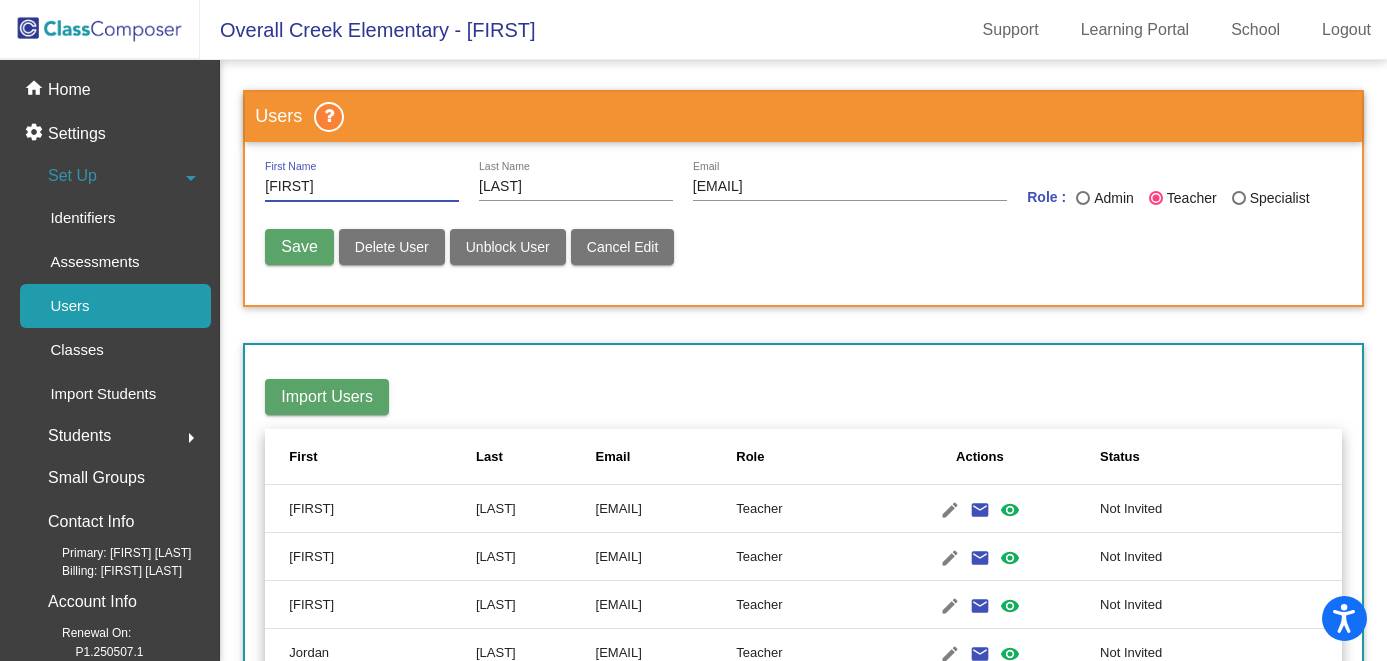 click on "Role : Admin Teacher Specialist" at bounding box center (1184, 203) 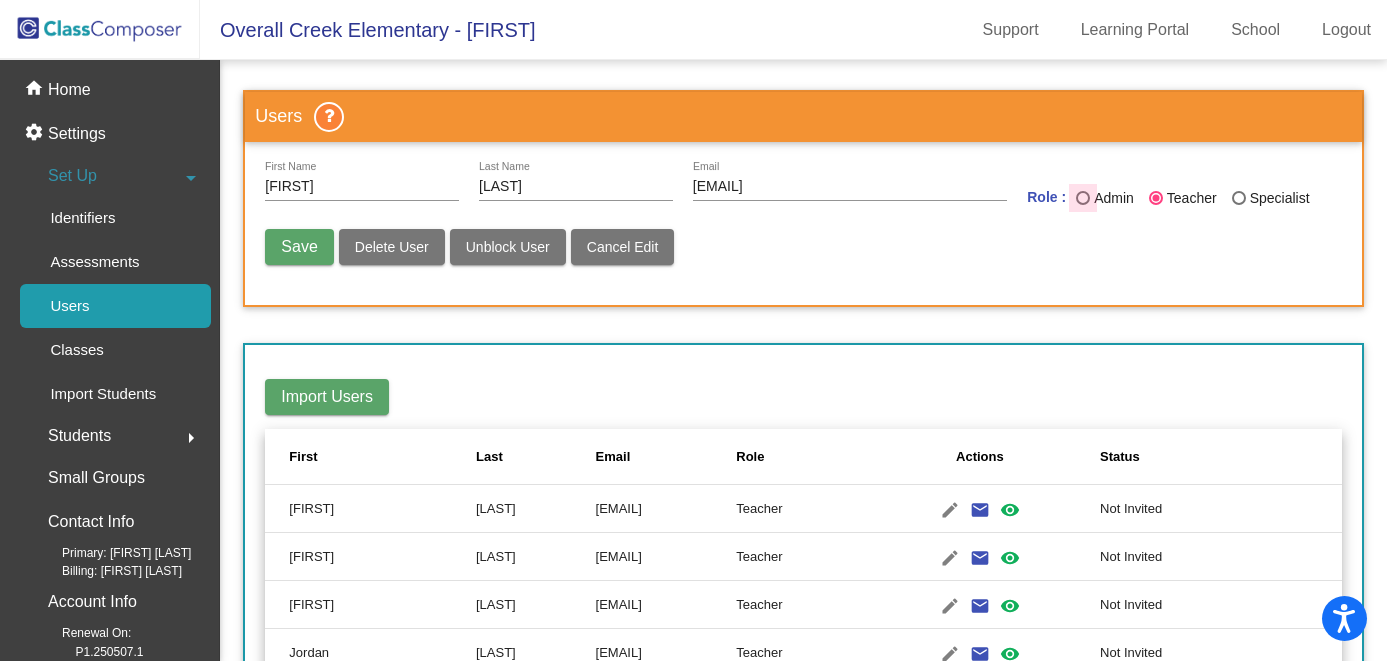 click at bounding box center (1083, 198) 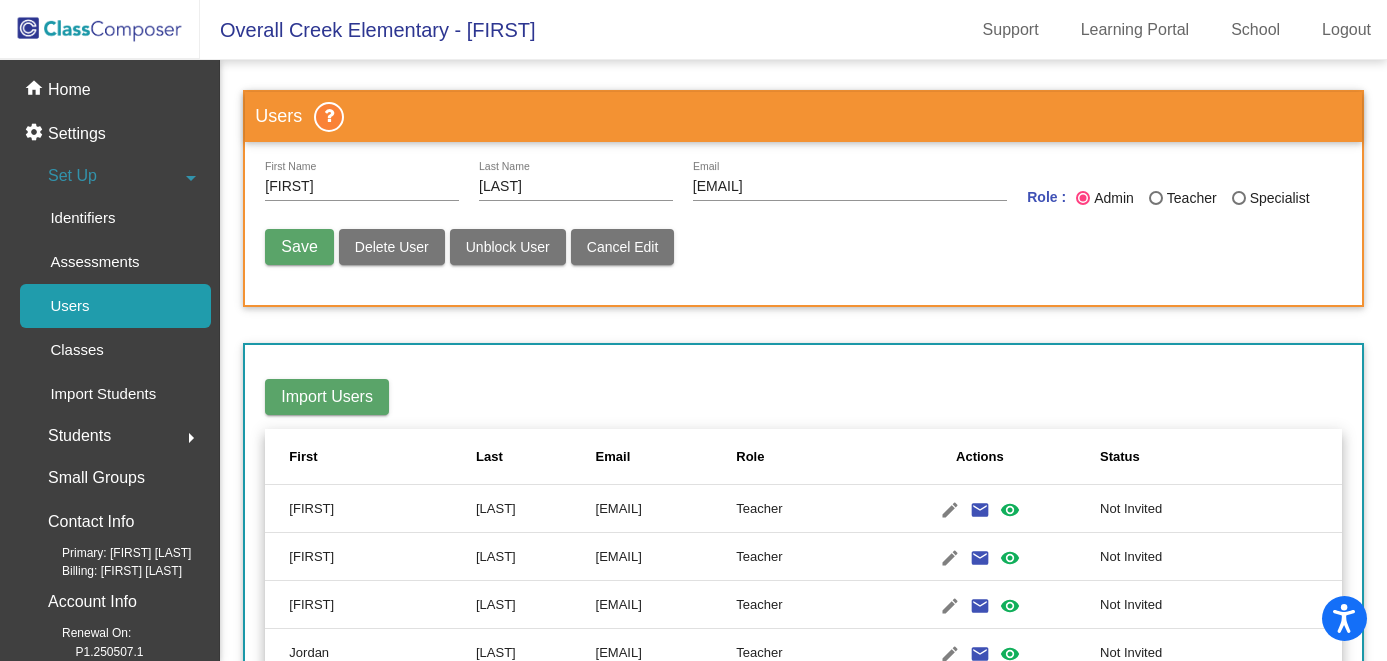 click on "Save" at bounding box center (299, 246) 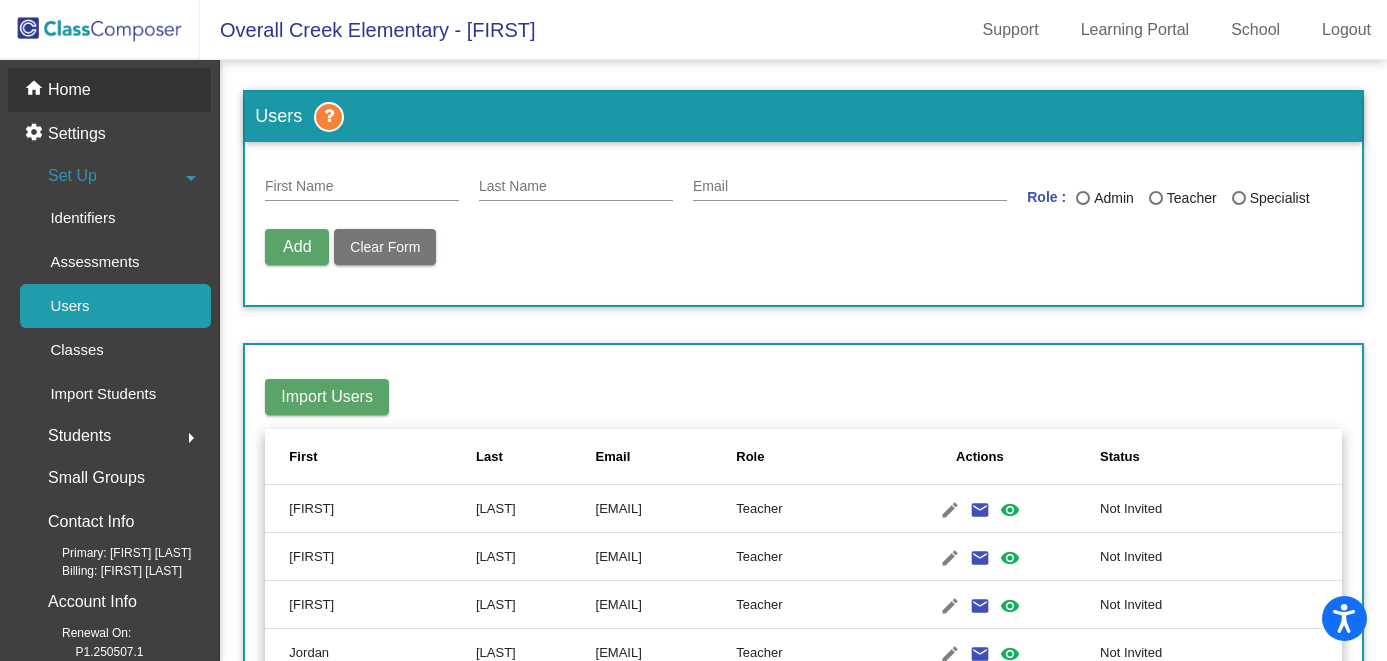 click on "Home" 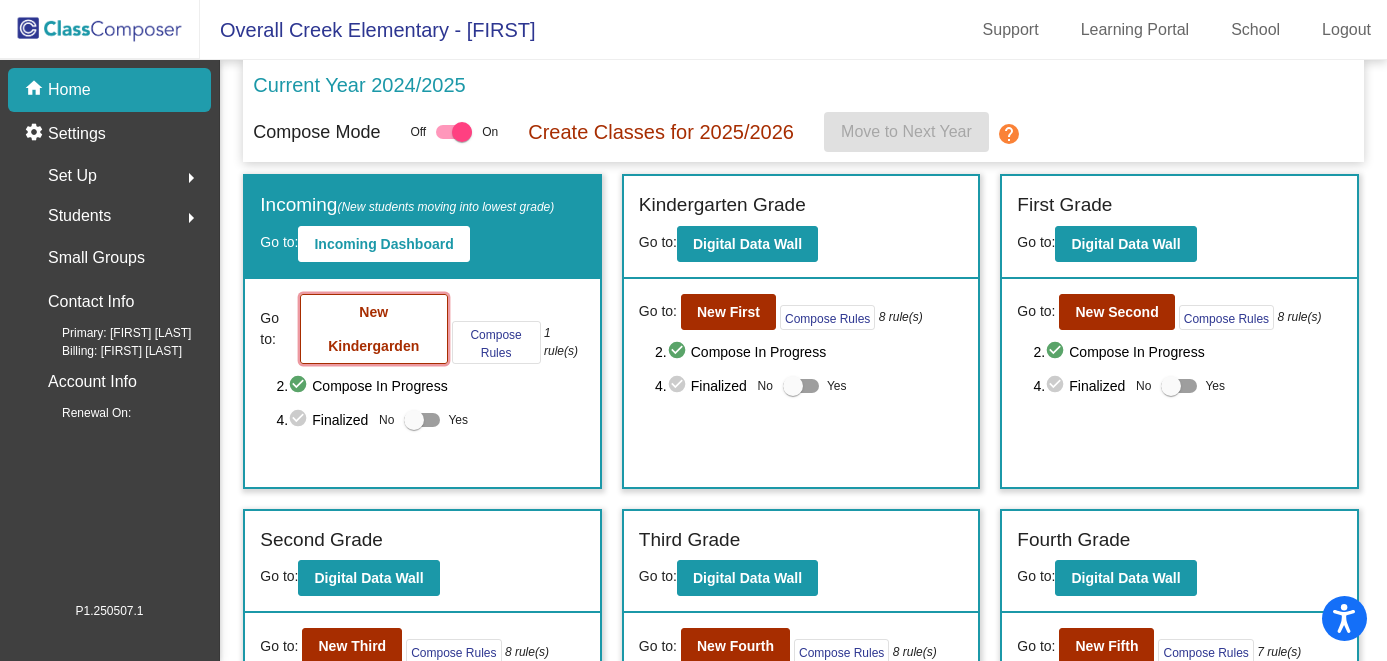 click on "New Kindergarden" 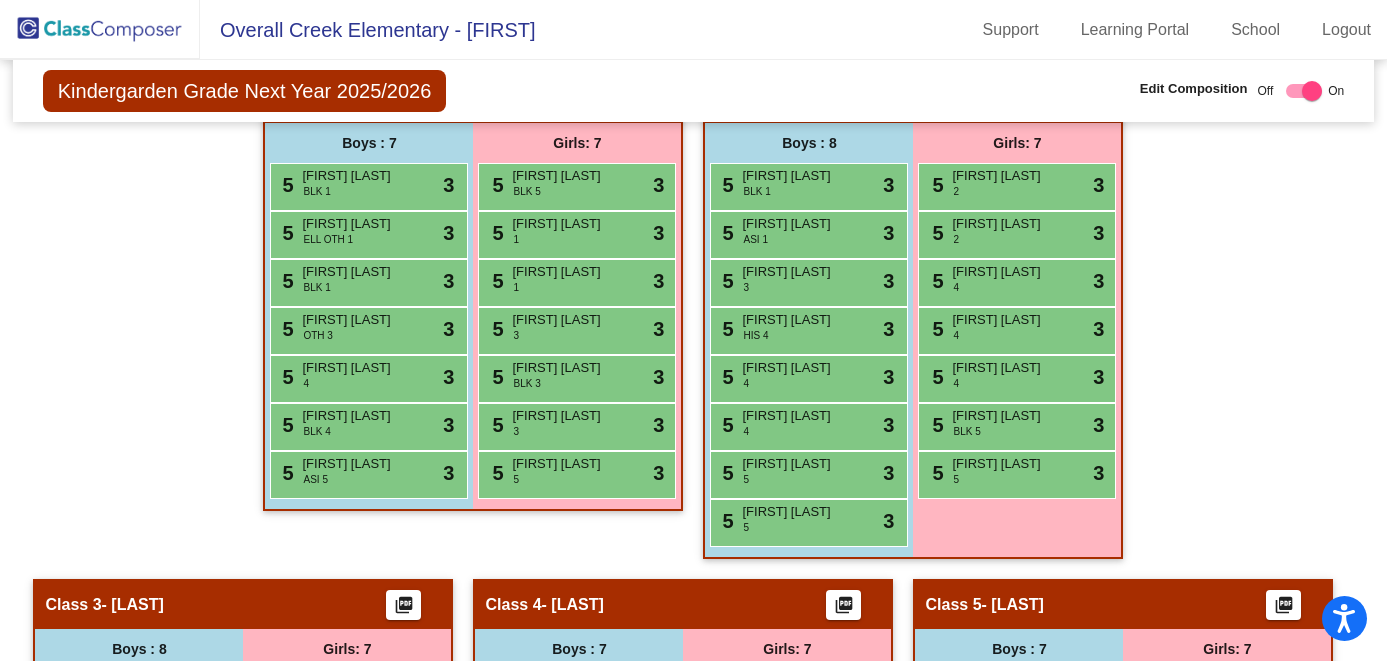 scroll, scrollTop: 585, scrollLeft: 0, axis: vertical 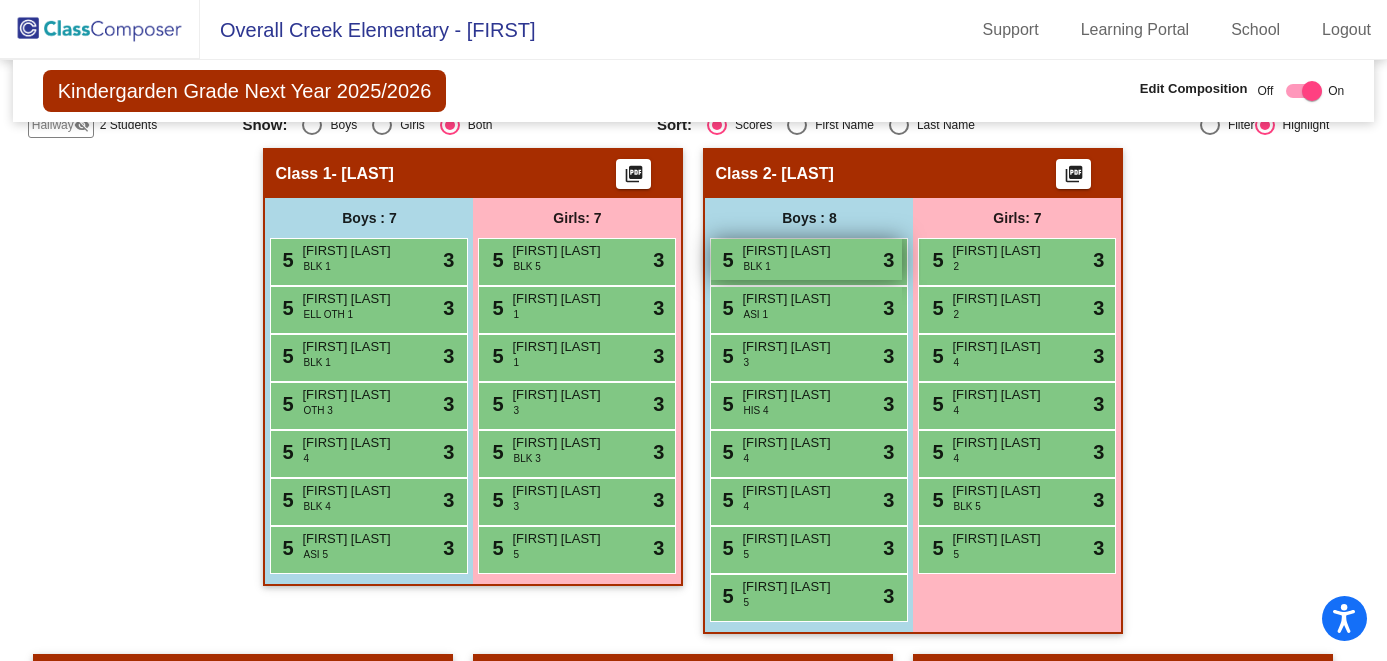click on "[NUMBER] [FIRST] [LAST] [BLOCK]" at bounding box center [806, 259] 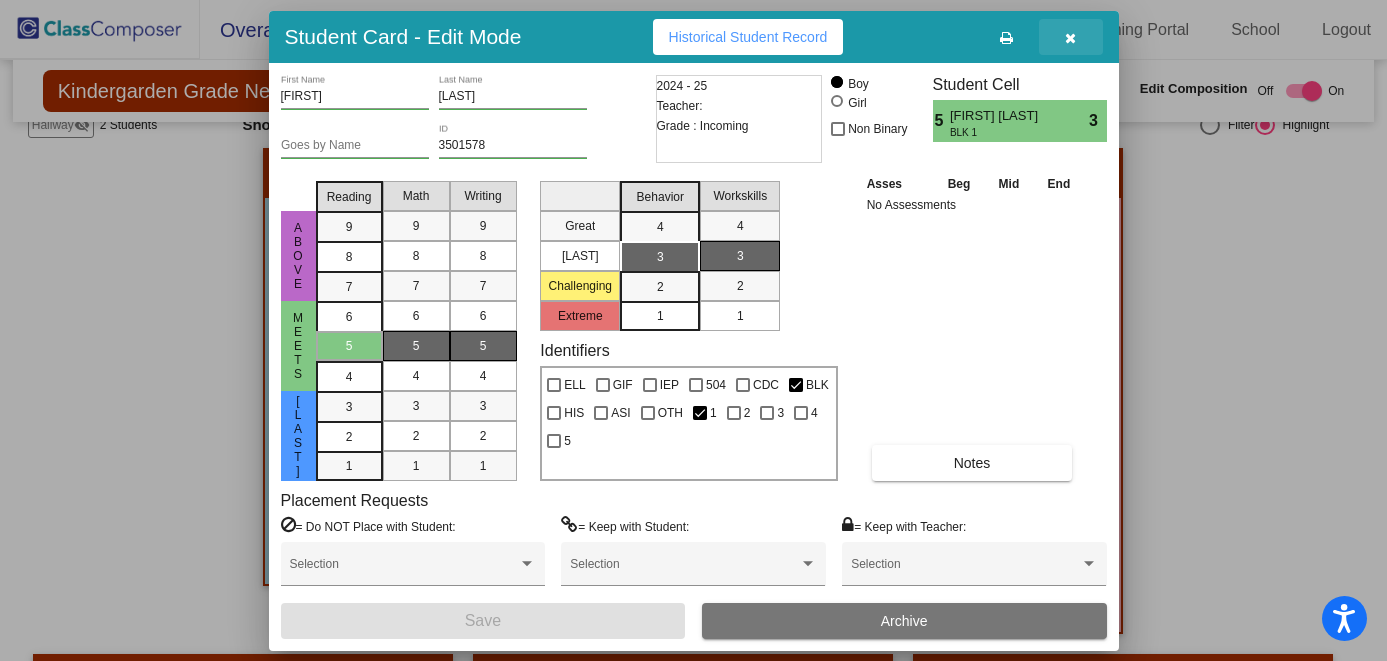 click at bounding box center (1071, 37) 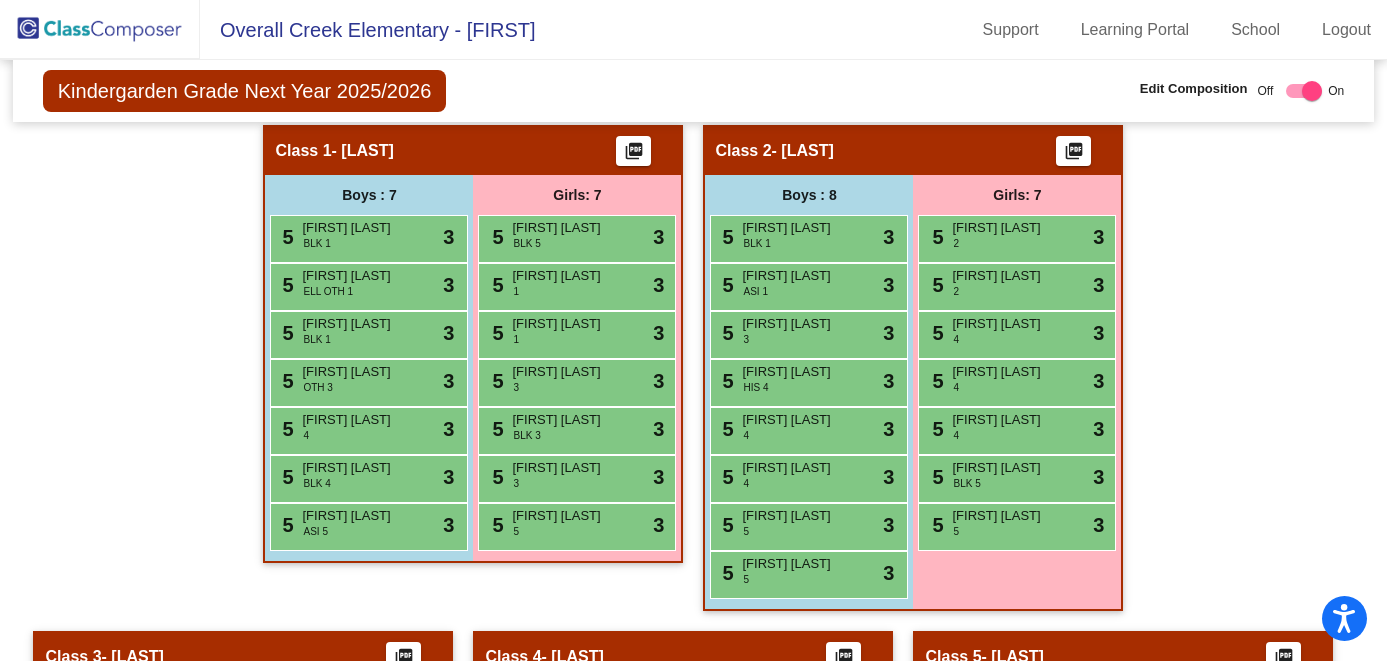 scroll, scrollTop: 560, scrollLeft: 0, axis: vertical 